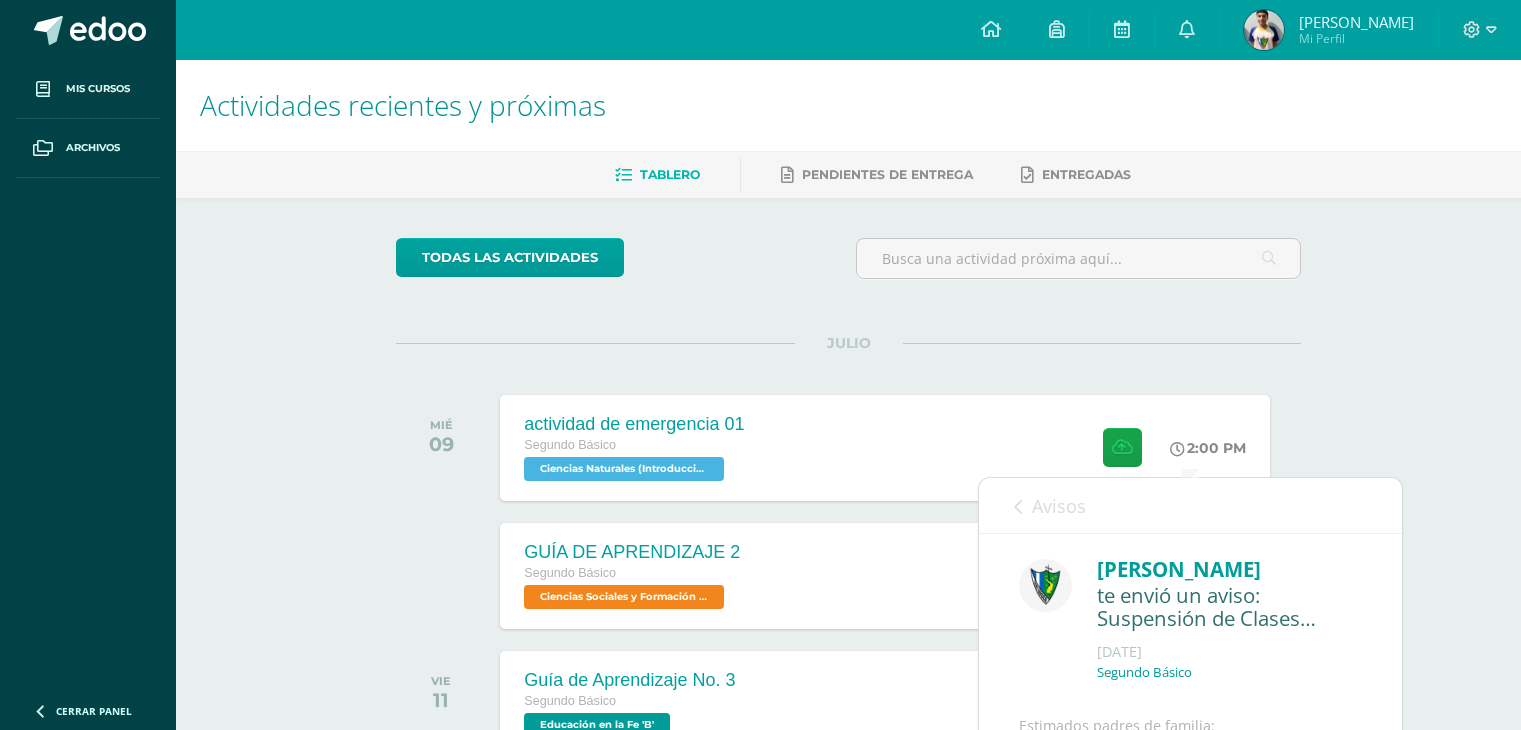scroll, scrollTop: 420, scrollLeft: 0, axis: vertical 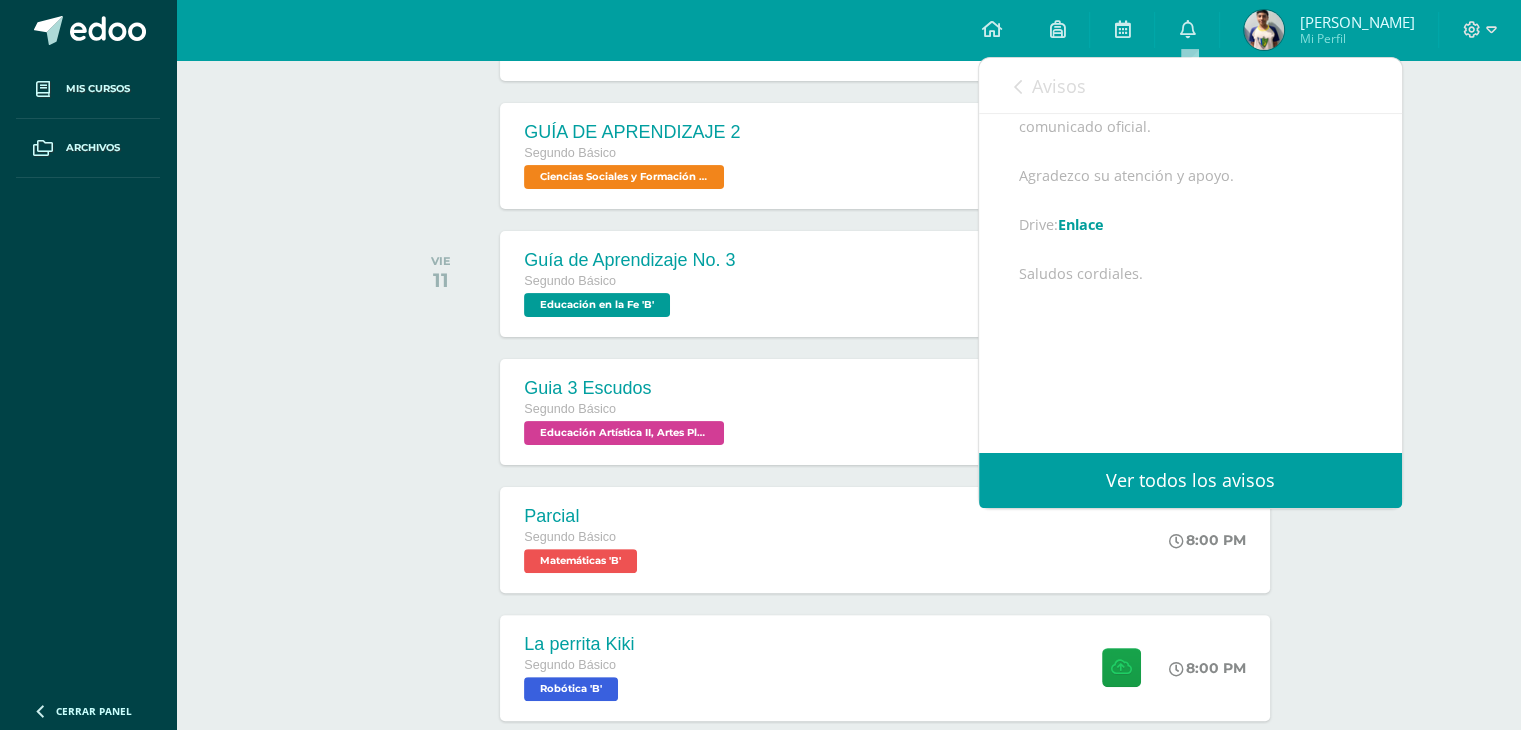 click on "Avisos" at bounding box center [1059, 86] 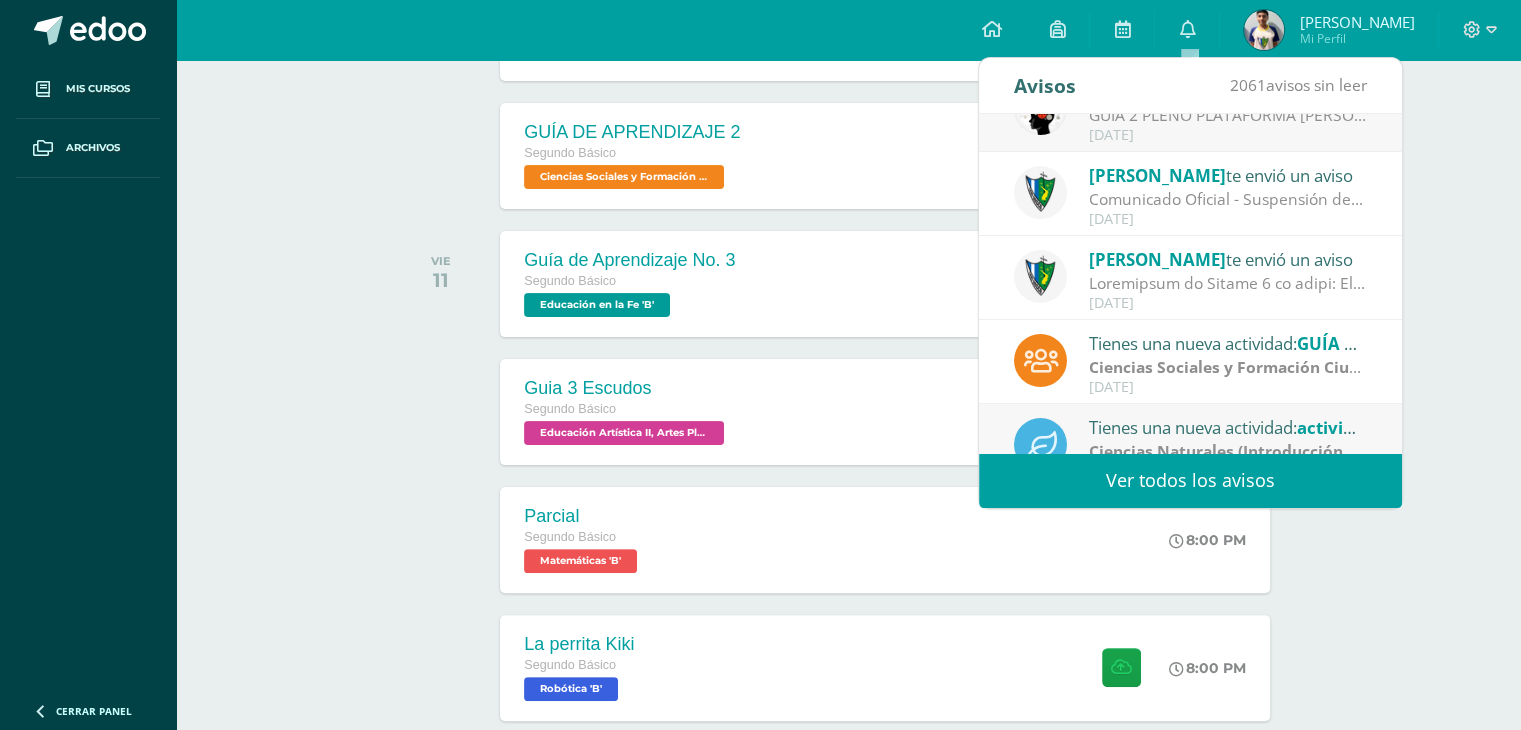 scroll, scrollTop: 332, scrollLeft: 0, axis: vertical 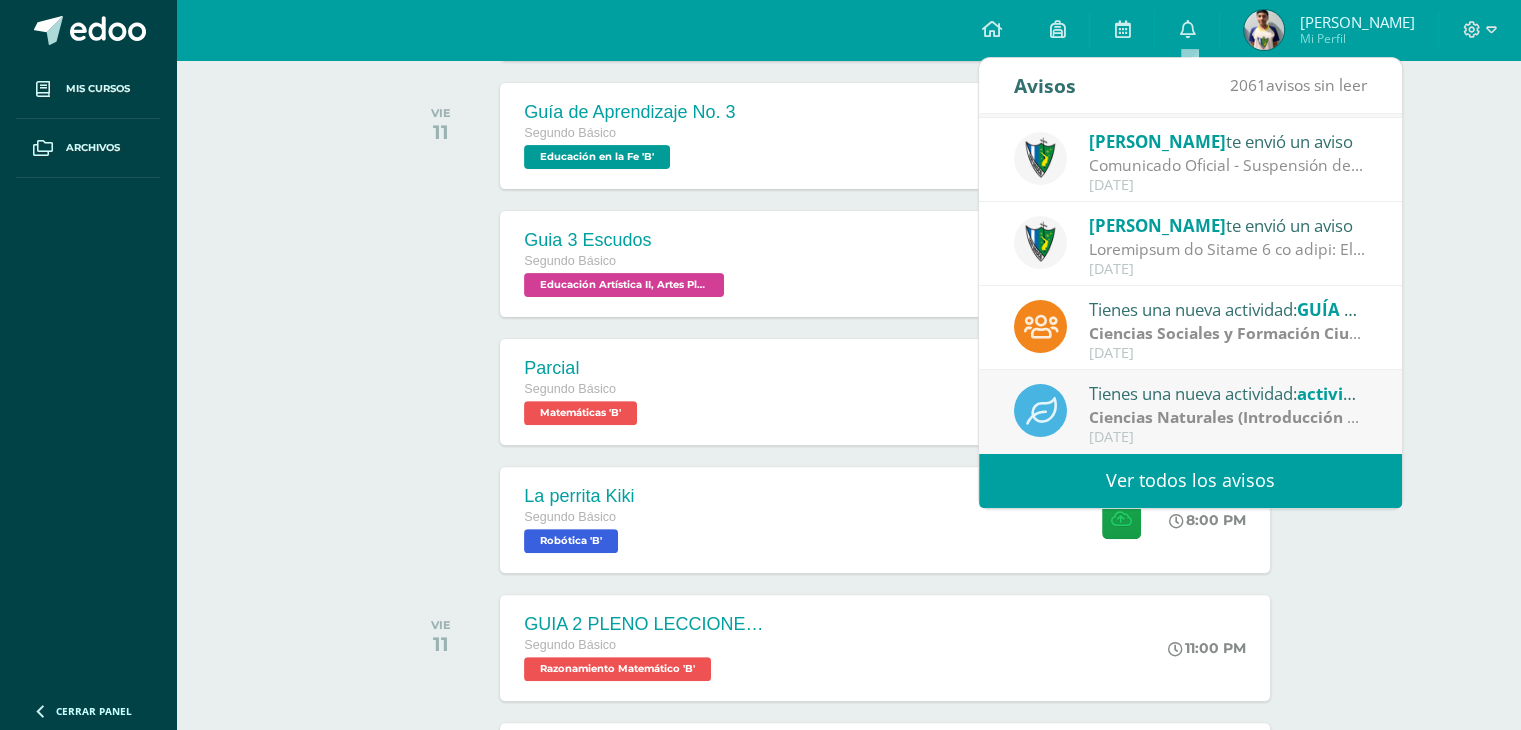 click on "Ver todos los avisos" at bounding box center (1190, 480) 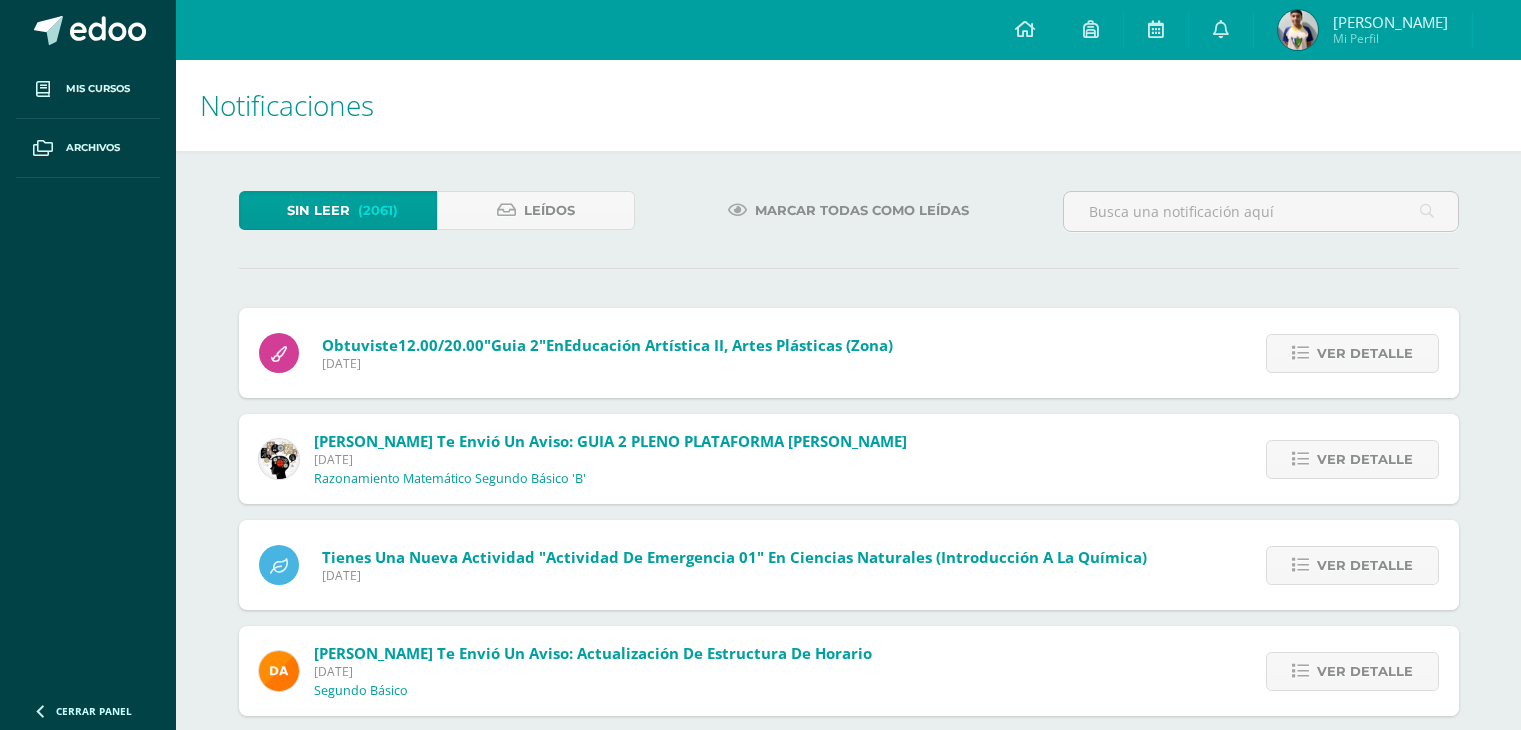 scroll, scrollTop: 0, scrollLeft: 0, axis: both 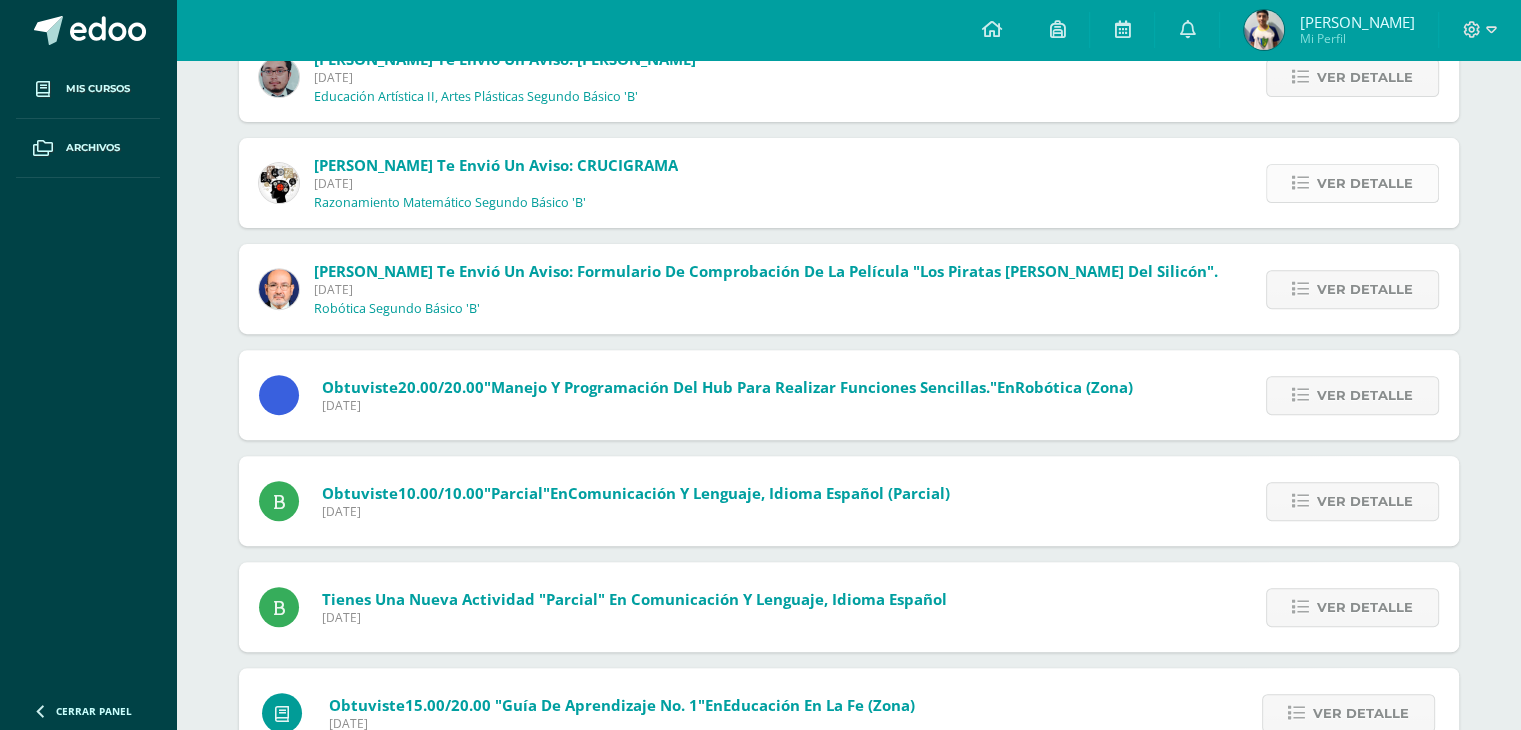 click on "Ver detalle" at bounding box center (1365, 183) 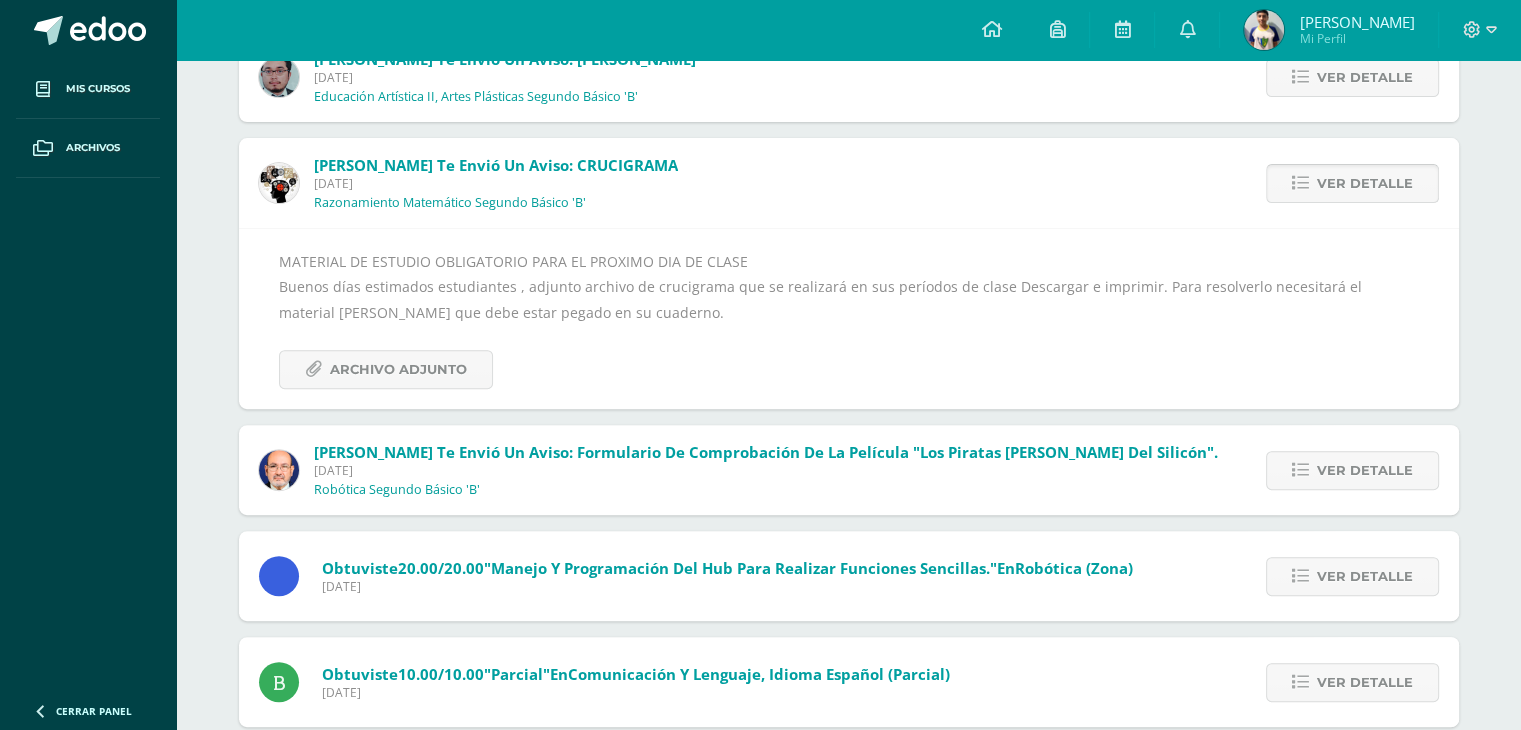 click on "Ver detalle" at bounding box center [1365, 183] 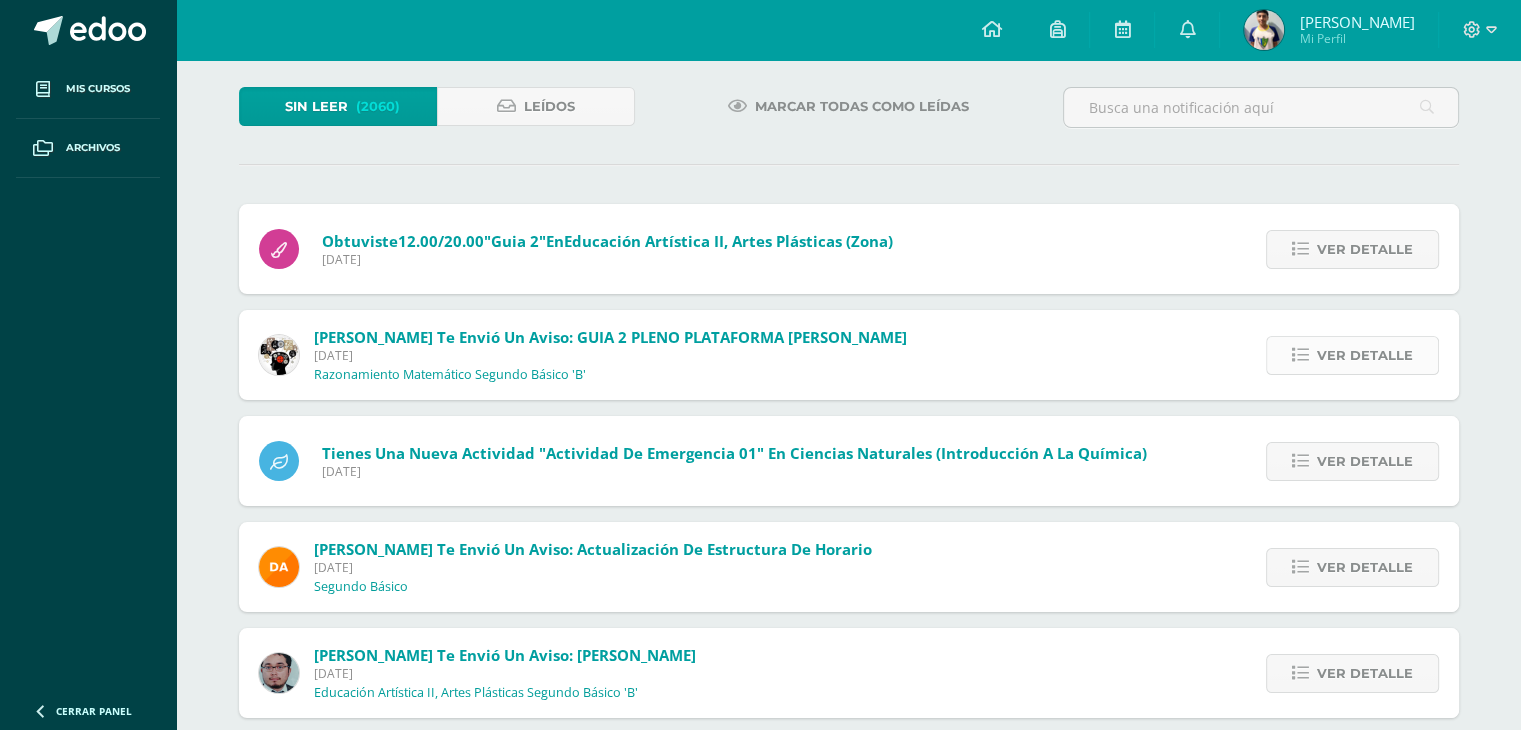 click on "Ver detalle" at bounding box center [1365, 355] 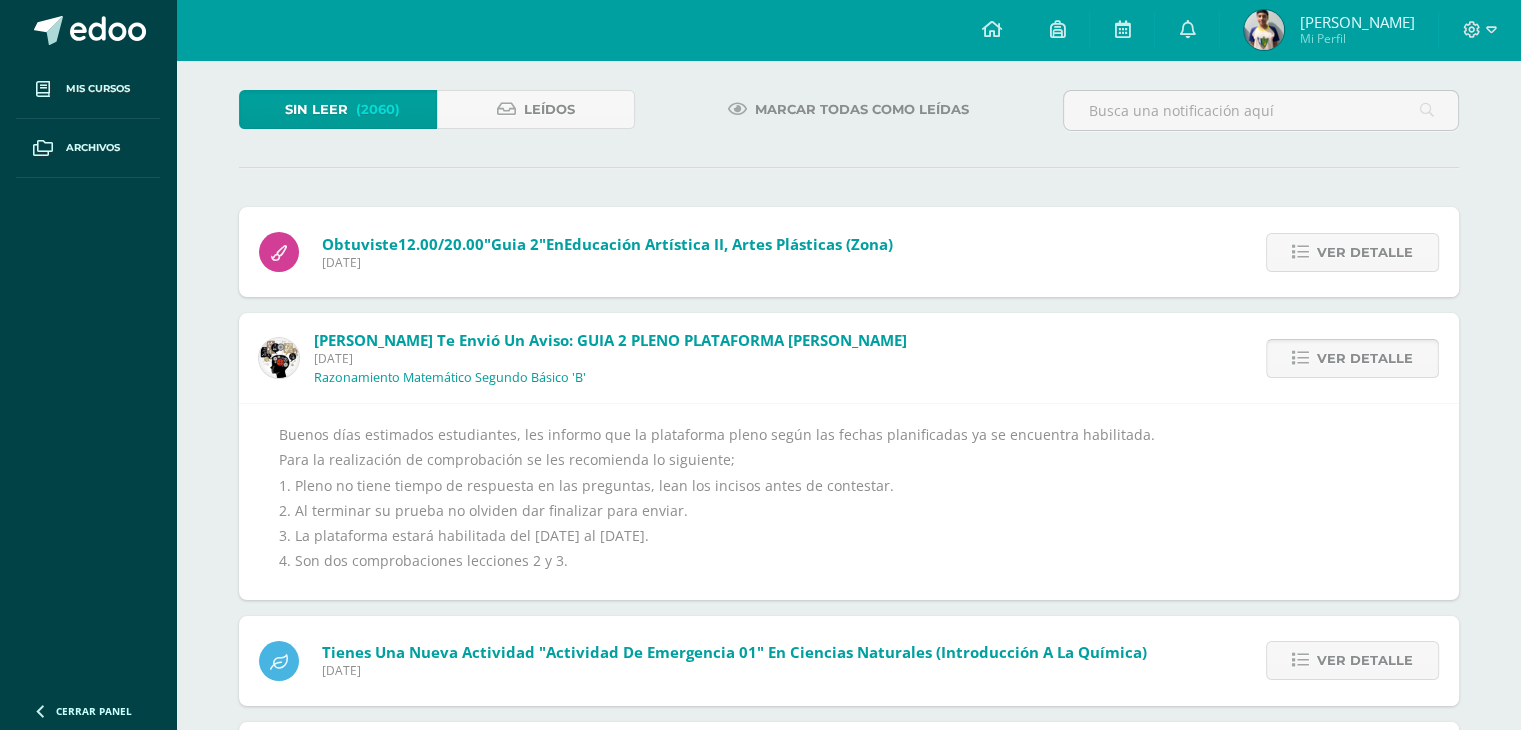 scroll, scrollTop: 100, scrollLeft: 0, axis: vertical 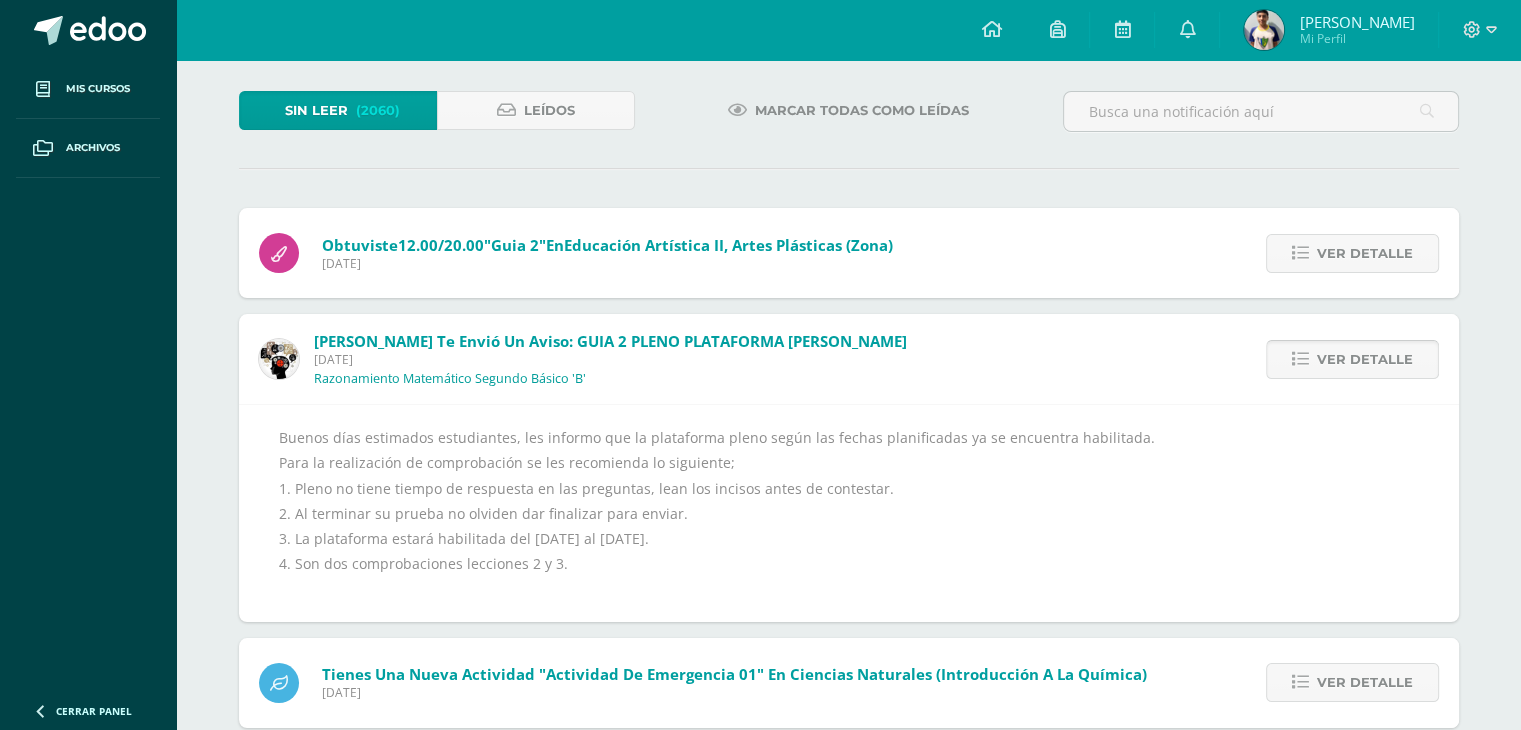 click on "Ver detalle" at bounding box center [1365, 359] 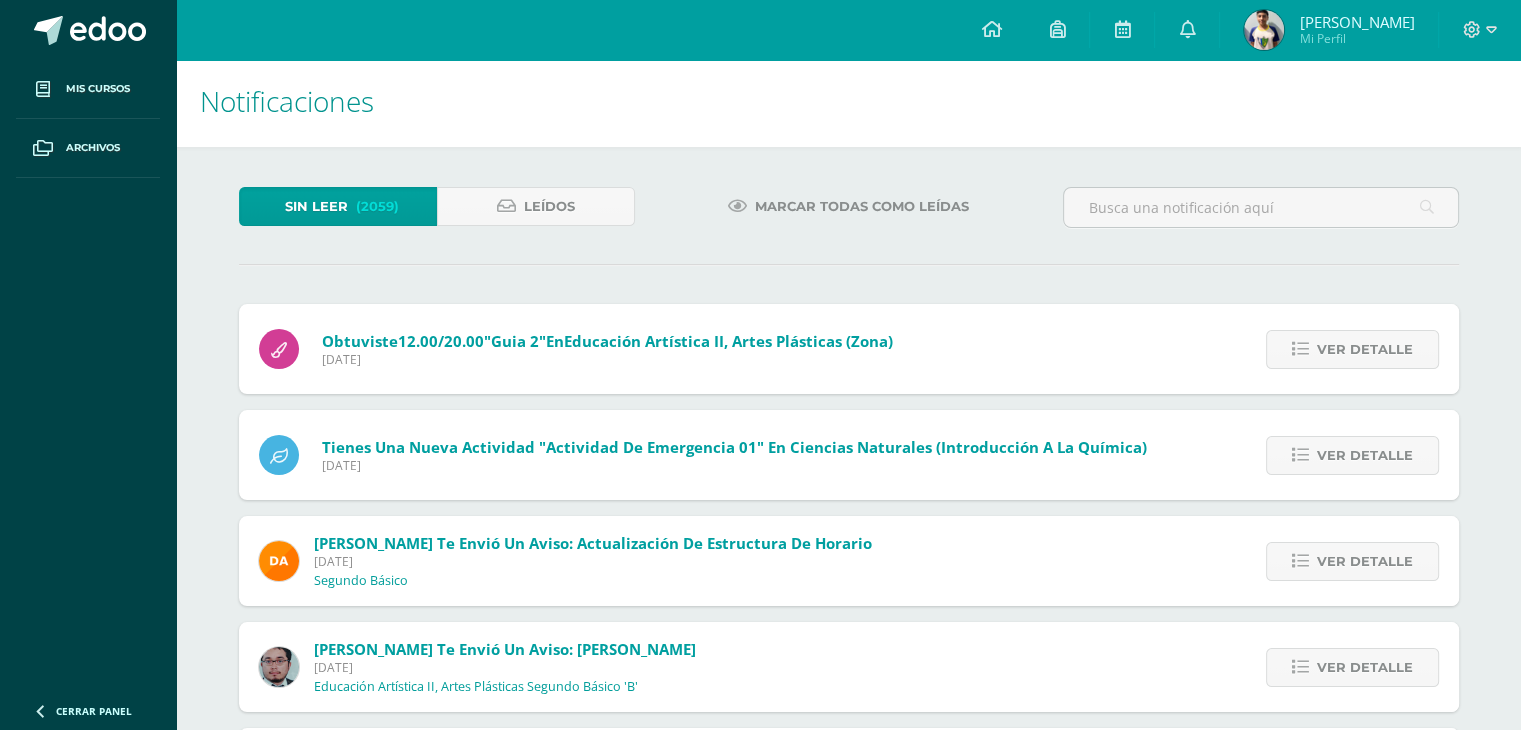 scroll, scrollTop: 0, scrollLeft: 0, axis: both 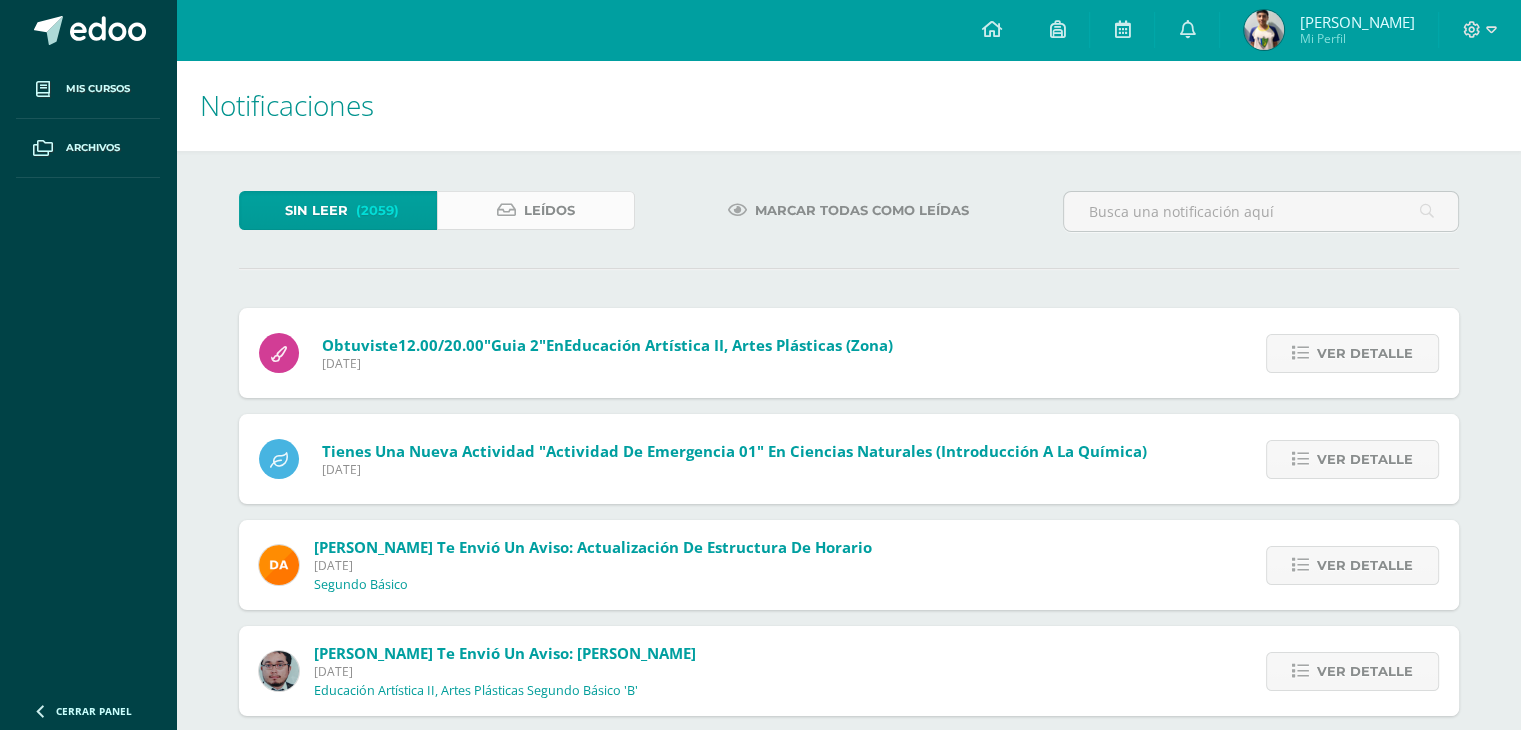 click on "Leídos" at bounding box center [536, 210] 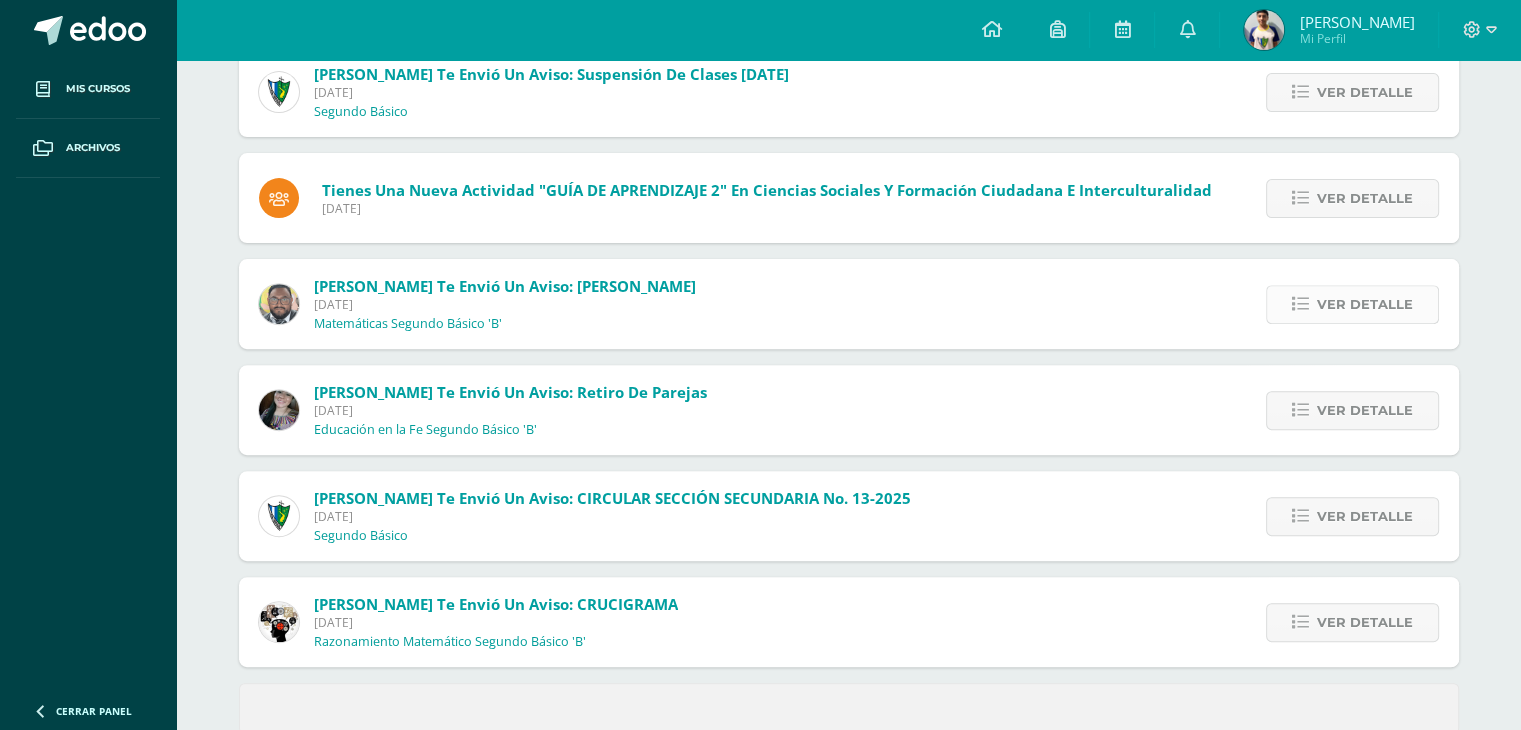 scroll, scrollTop: 686, scrollLeft: 0, axis: vertical 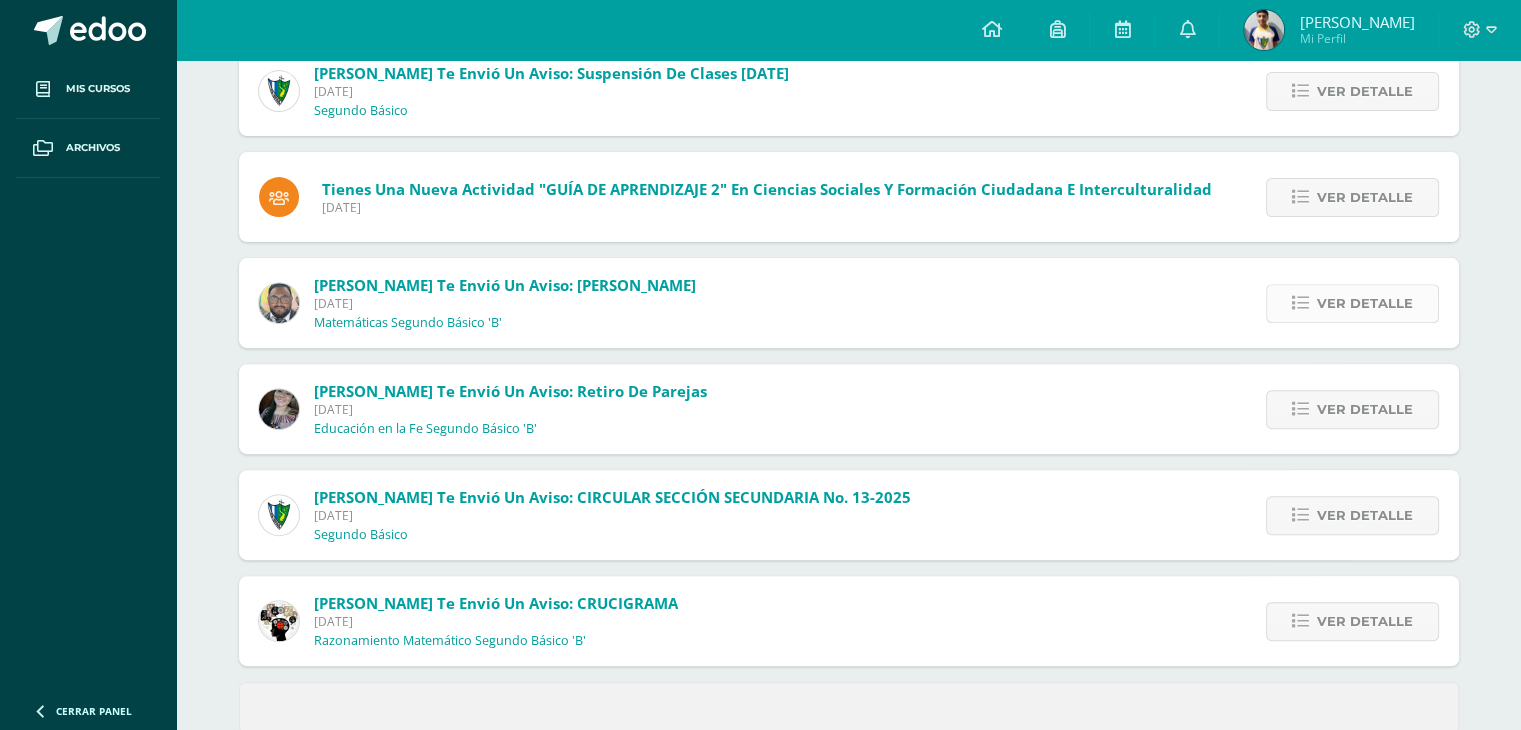 click on "Ver detalle" at bounding box center (1365, 303) 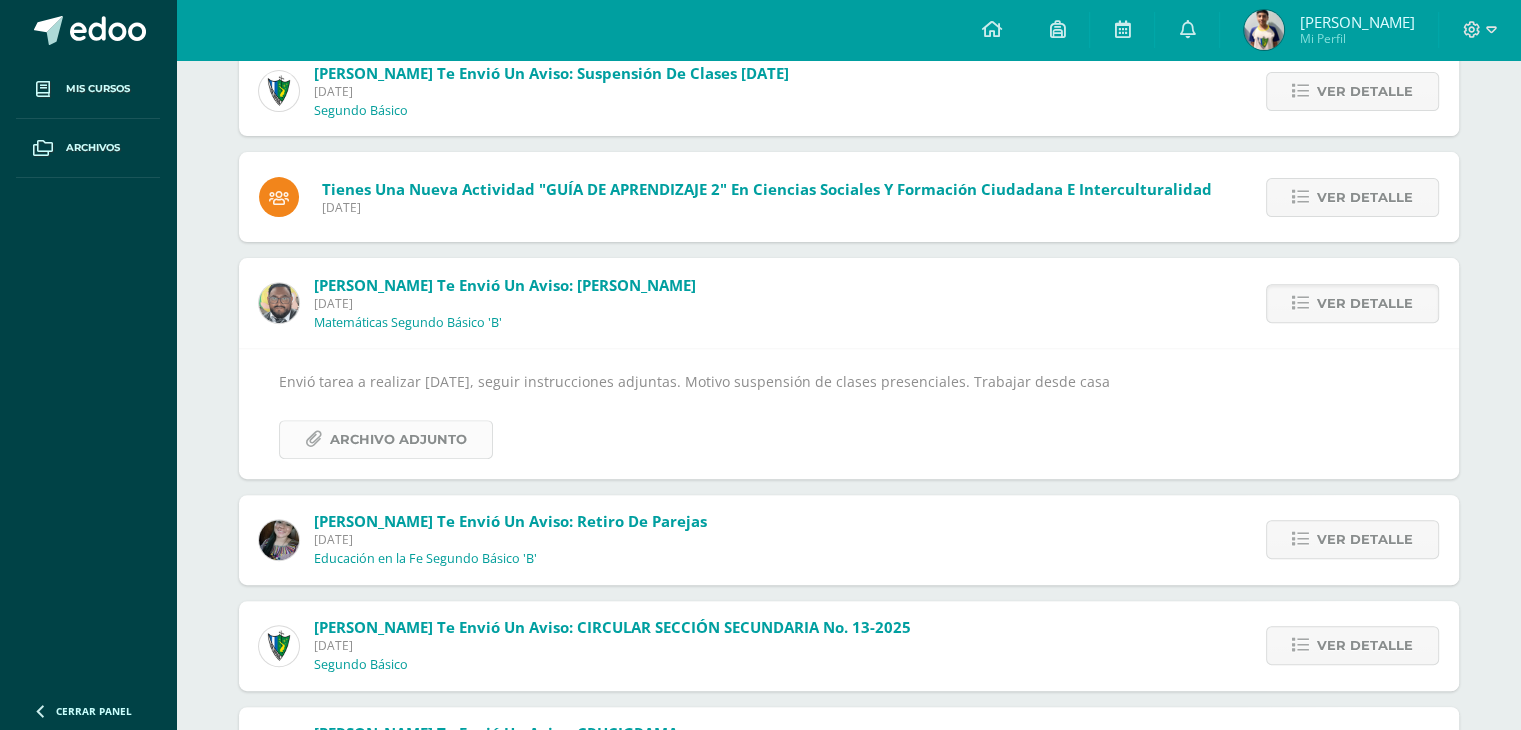 click on "Archivo Adjunto" at bounding box center [398, 439] 